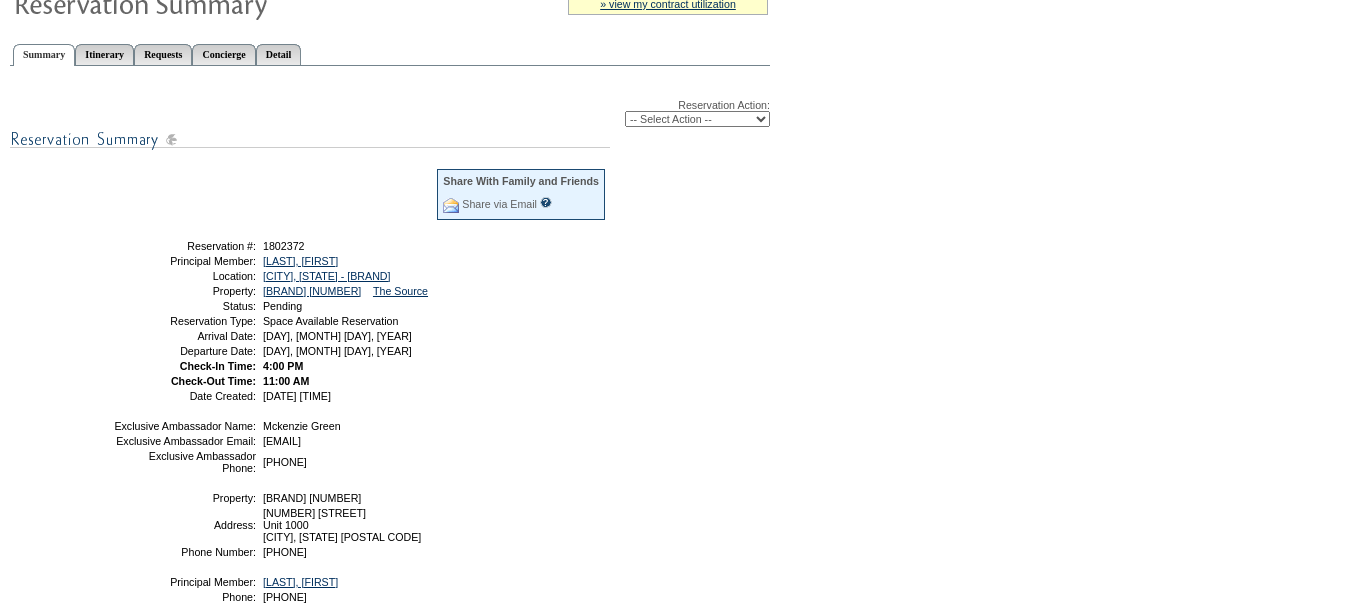 scroll, scrollTop: 200, scrollLeft: 0, axis: vertical 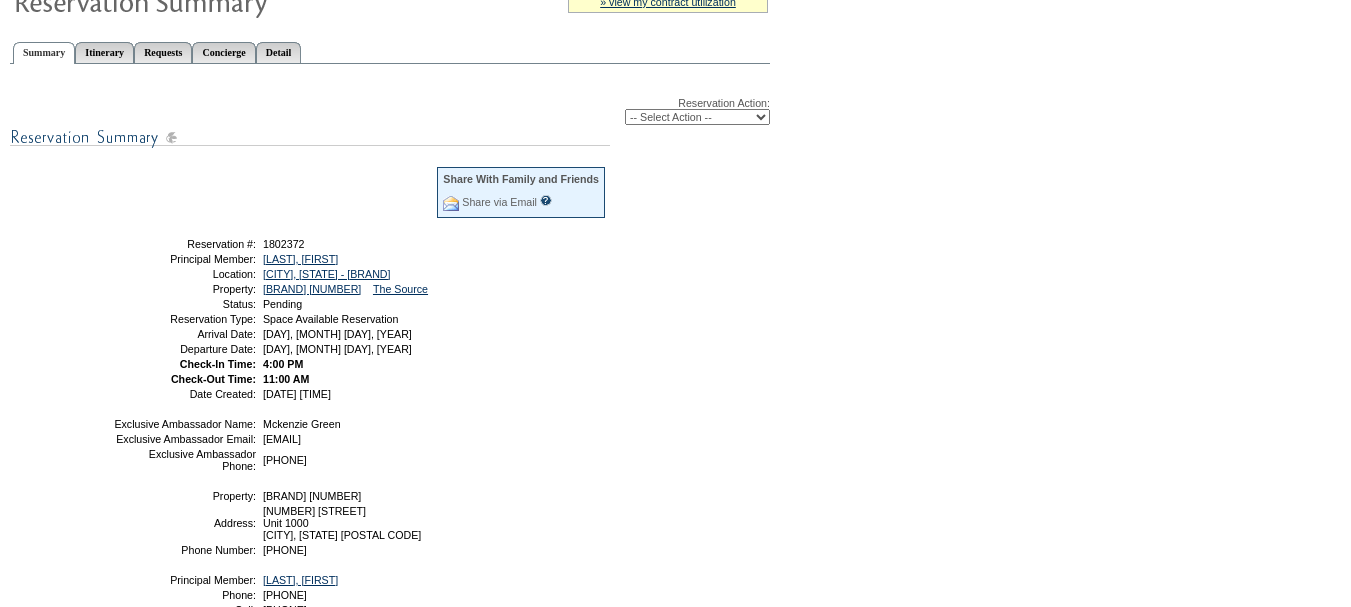 drag, startPoint x: 390, startPoint y: 407, endPoint x: 170, endPoint y: 253, distance: 268.54422 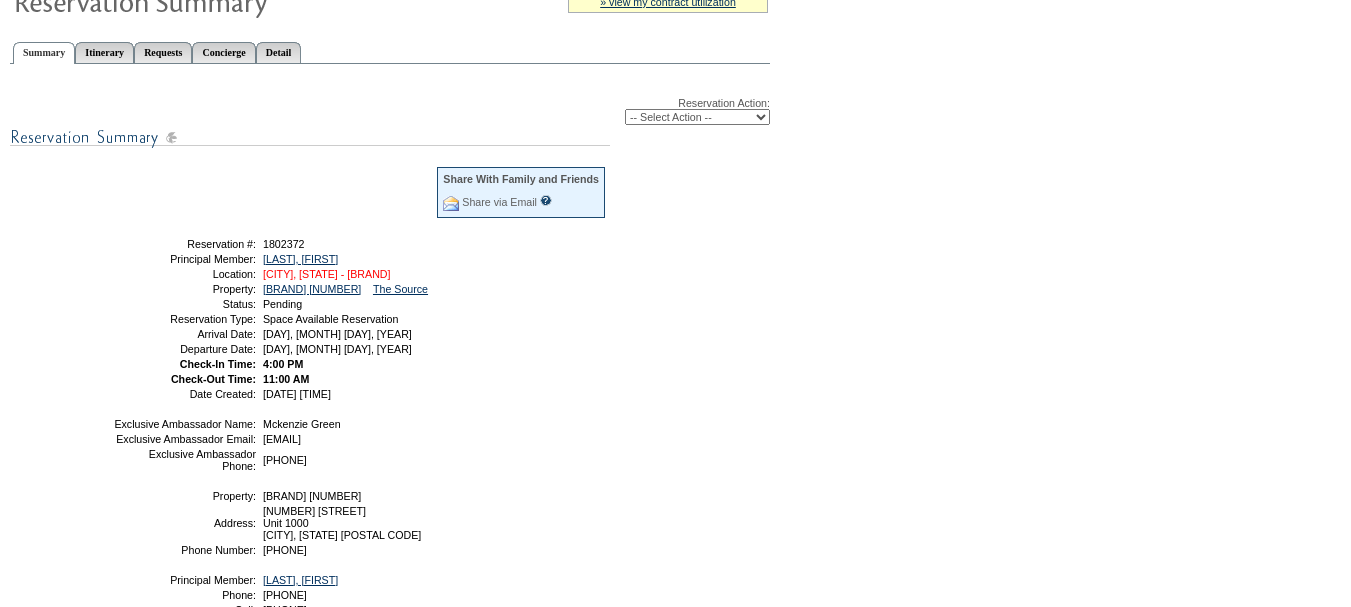 click on "[CITY], [STATE] - [BRAND] [CITY]" at bounding box center (327, 274) 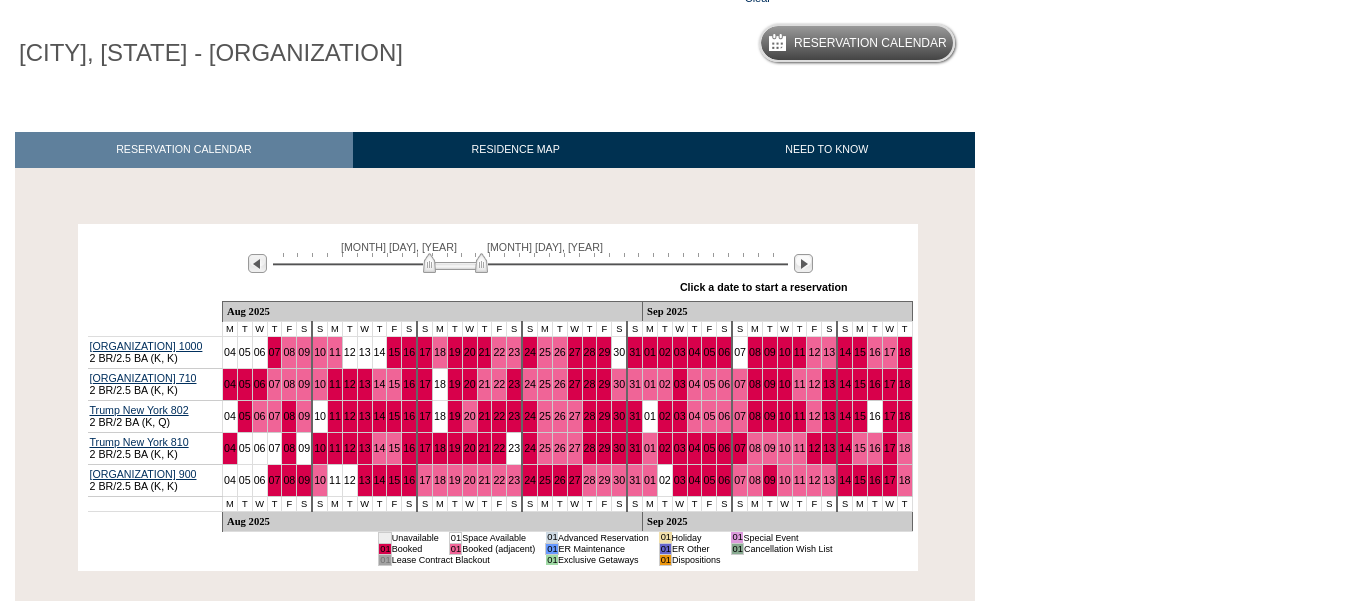scroll, scrollTop: 200, scrollLeft: 0, axis: vertical 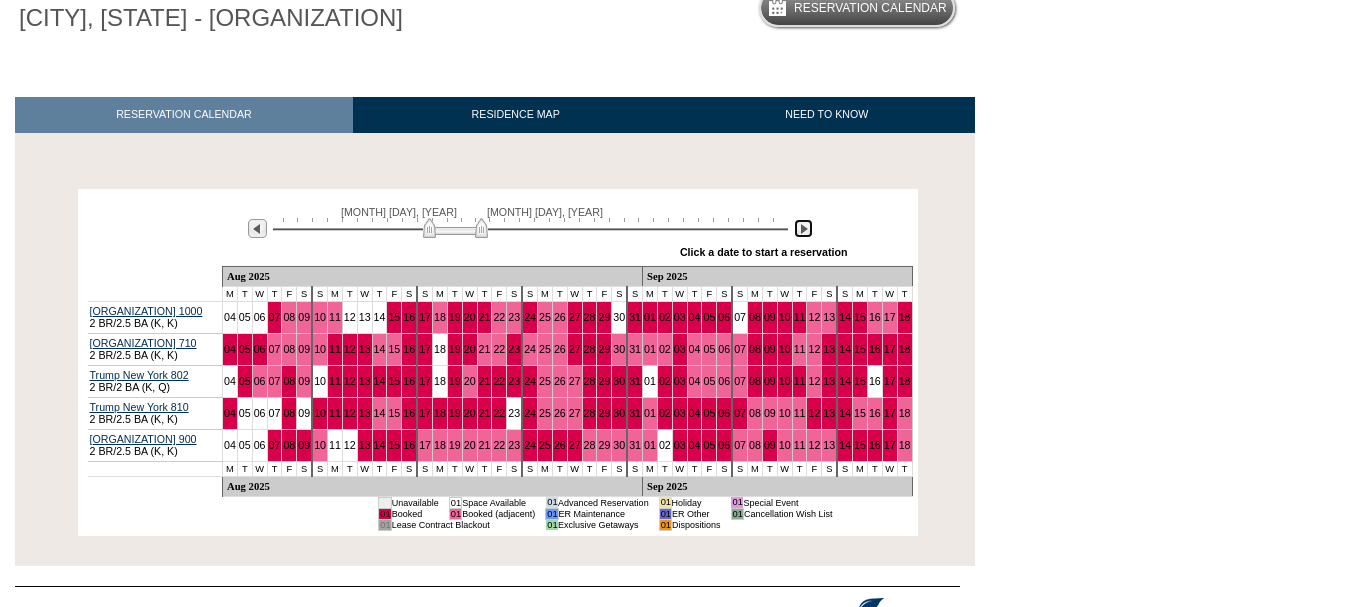 click at bounding box center [803, 228] 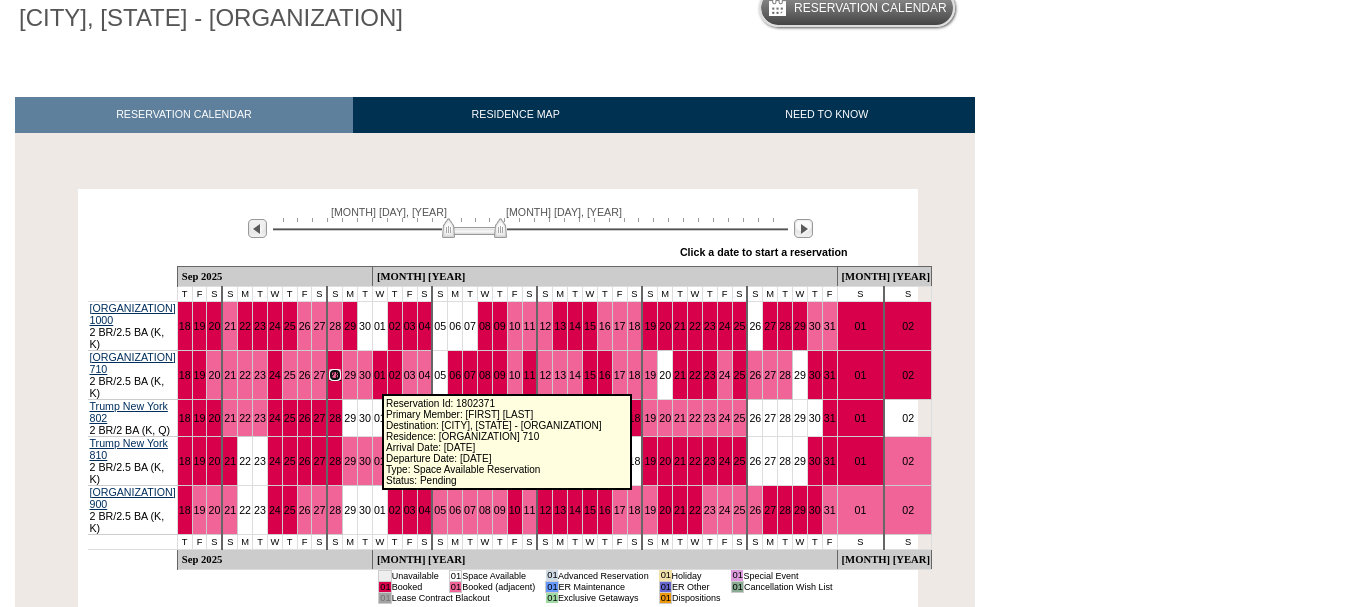 click on "28" at bounding box center (335, 375) 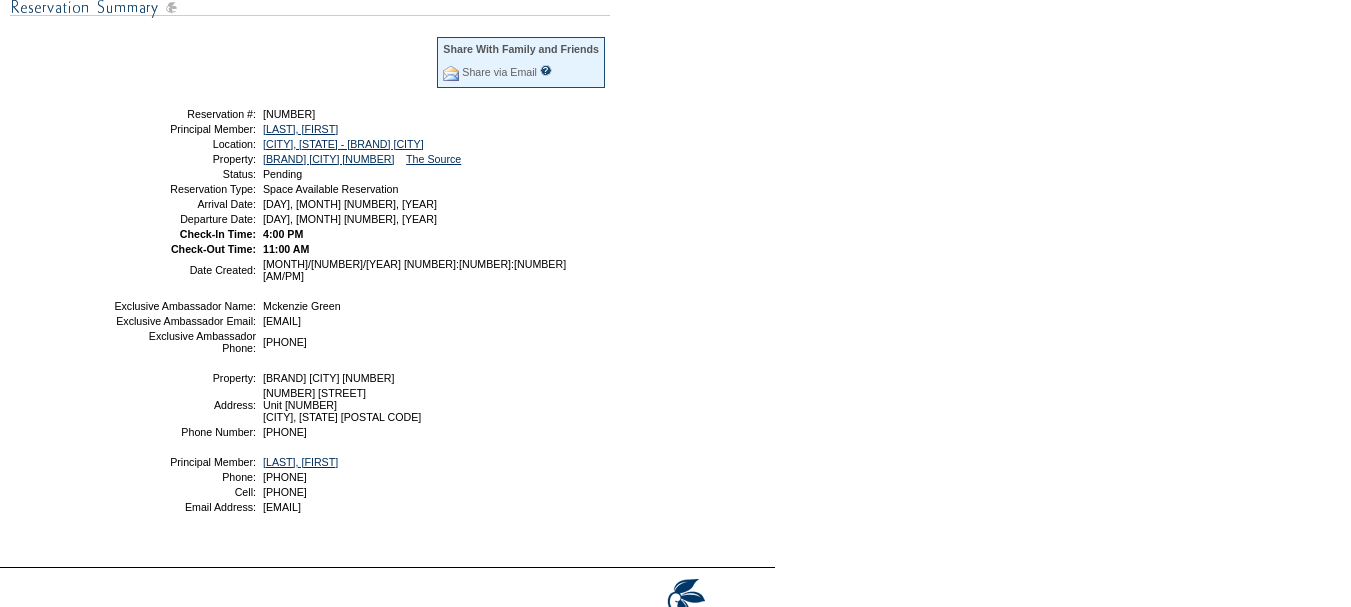 scroll, scrollTop: 400, scrollLeft: 0, axis: vertical 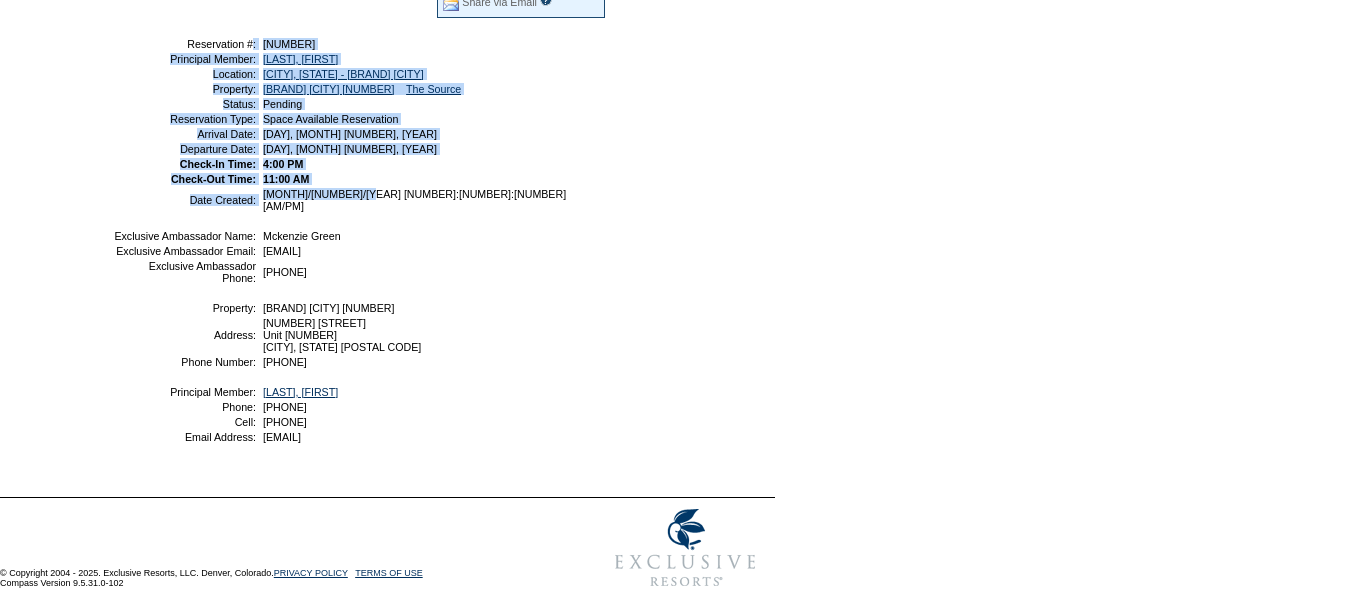 drag, startPoint x: 401, startPoint y: 211, endPoint x: 176, endPoint y: 57, distance: 272.65546 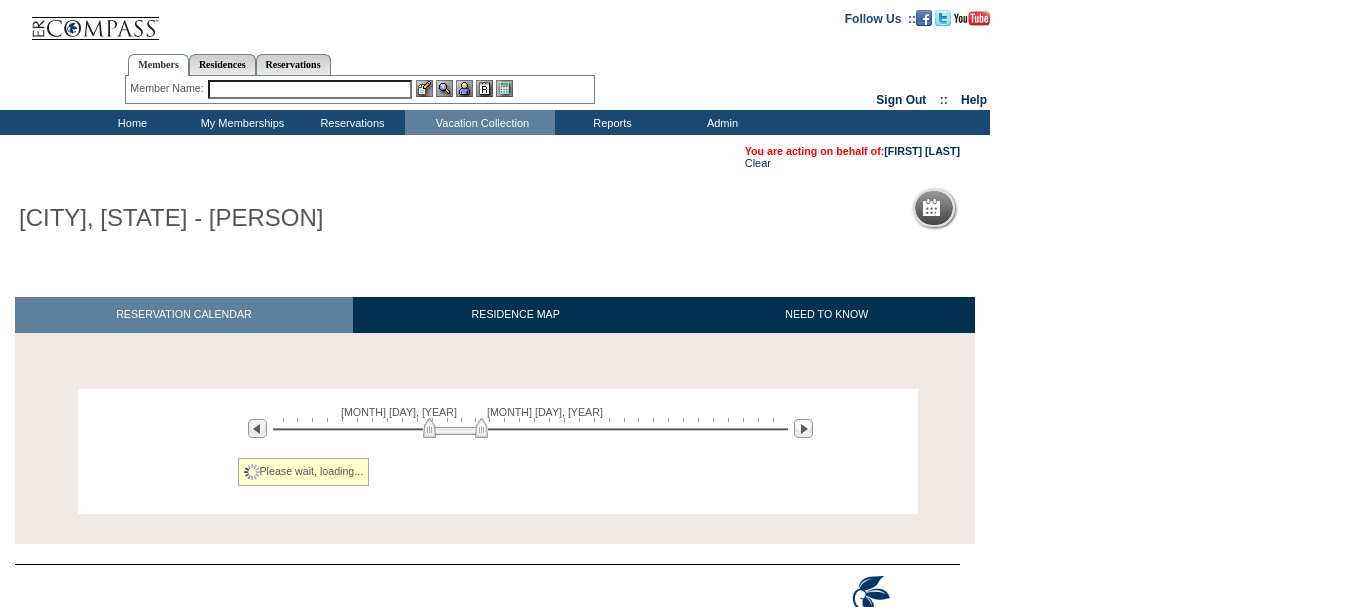 scroll, scrollTop: 100, scrollLeft: 0, axis: vertical 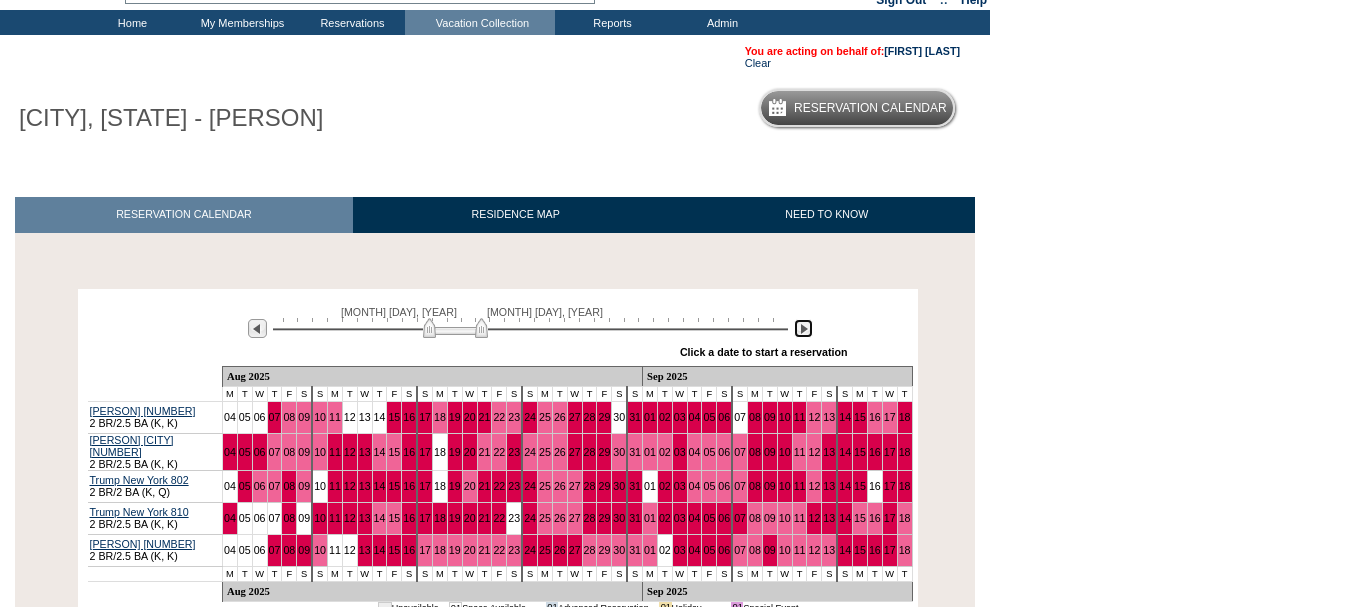 click at bounding box center [803, 328] 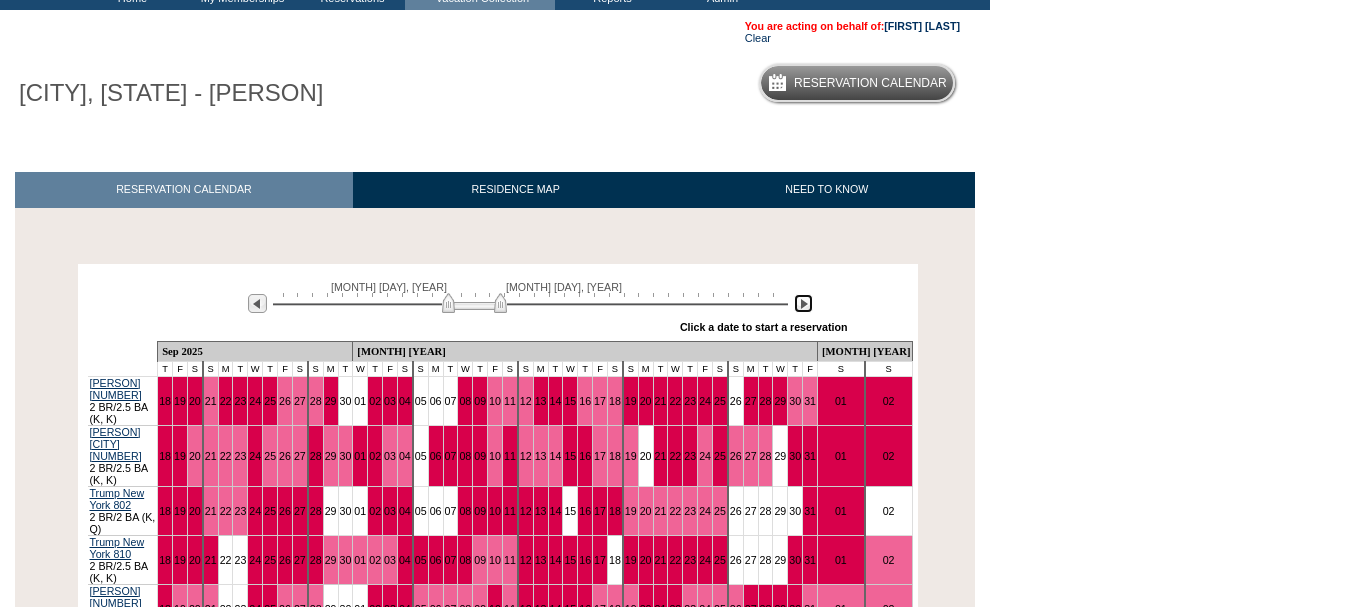 scroll, scrollTop: 200, scrollLeft: 0, axis: vertical 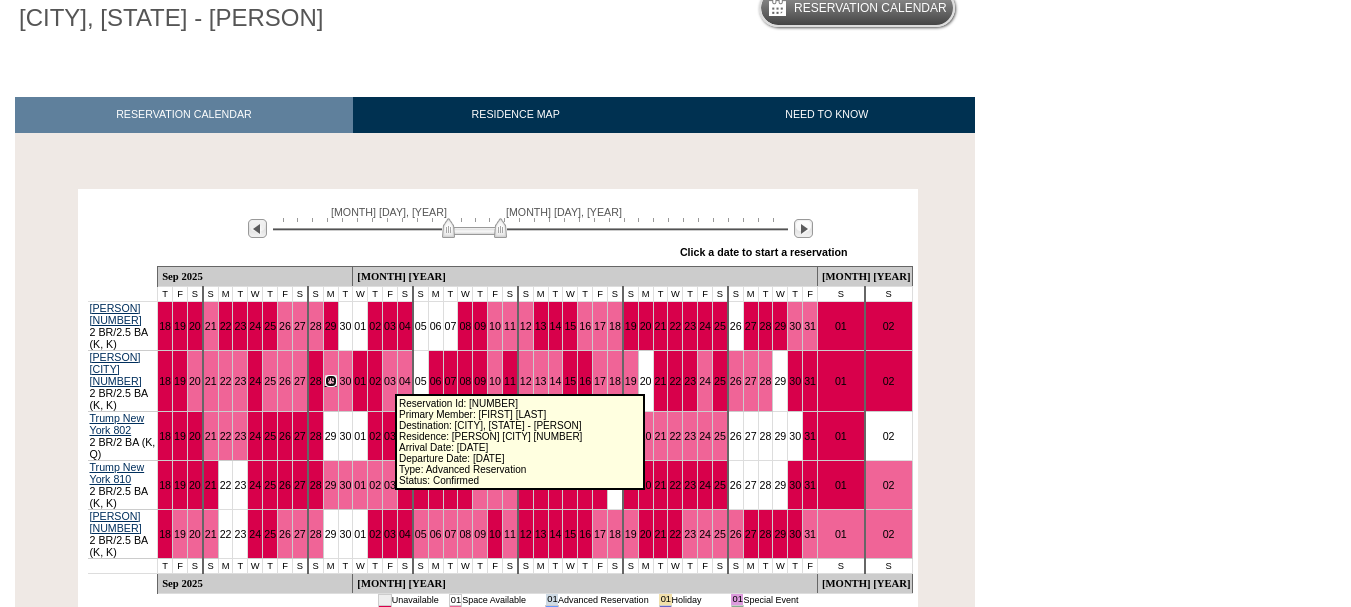 click on "29" at bounding box center (331, 381) 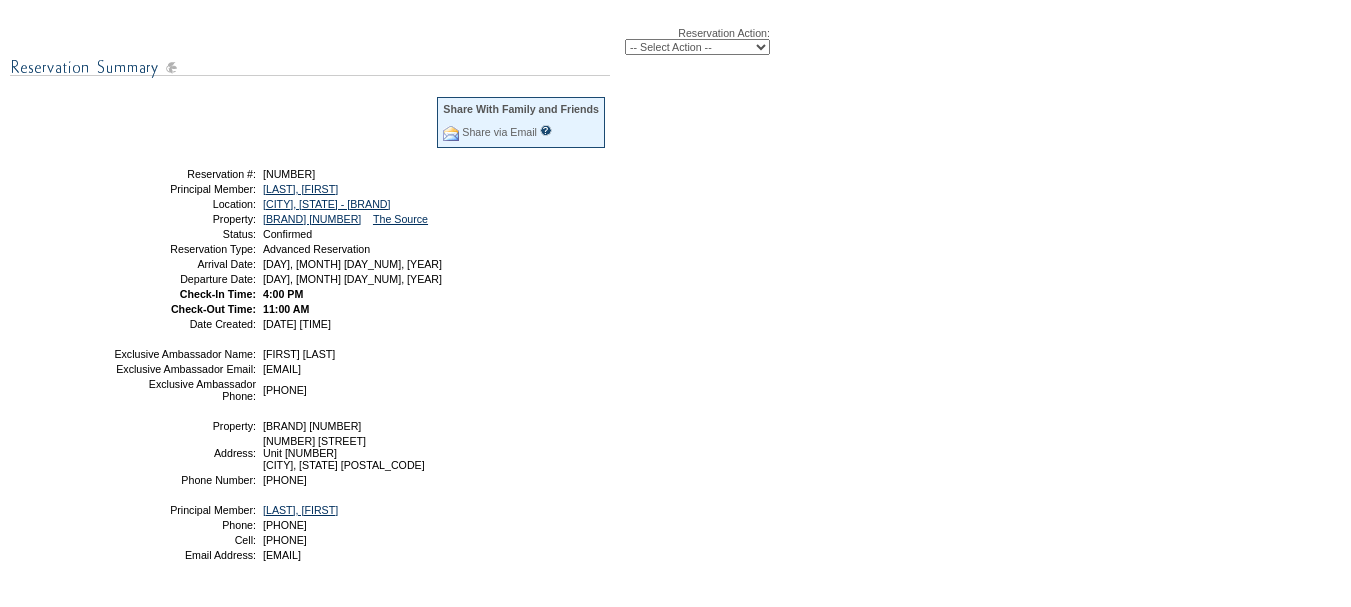scroll, scrollTop: 300, scrollLeft: 0, axis: vertical 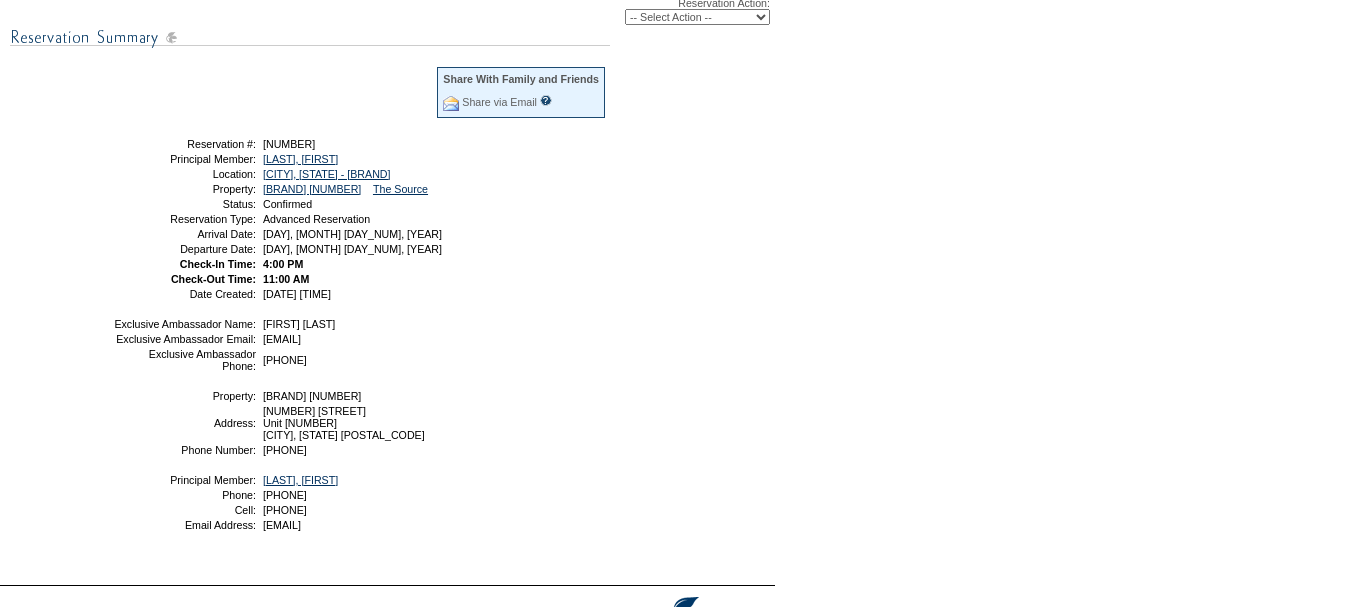 drag, startPoint x: 396, startPoint y: 310, endPoint x: 138, endPoint y: 149, distance: 304.11346 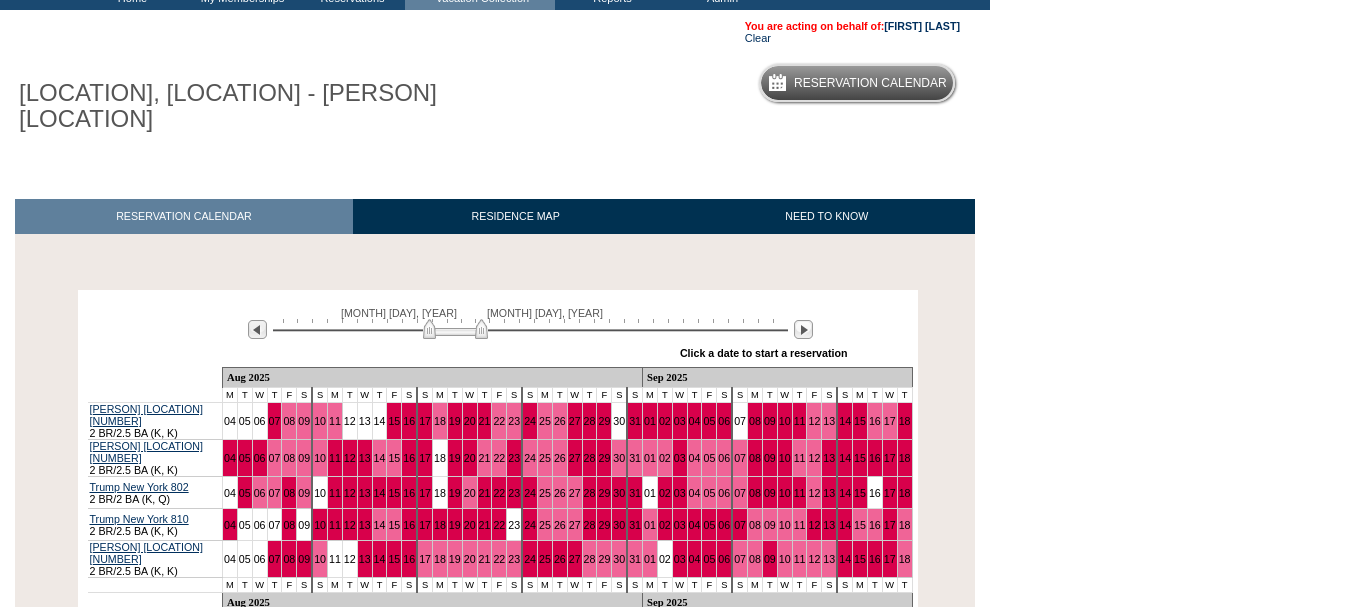 scroll, scrollTop: 0, scrollLeft: 0, axis: both 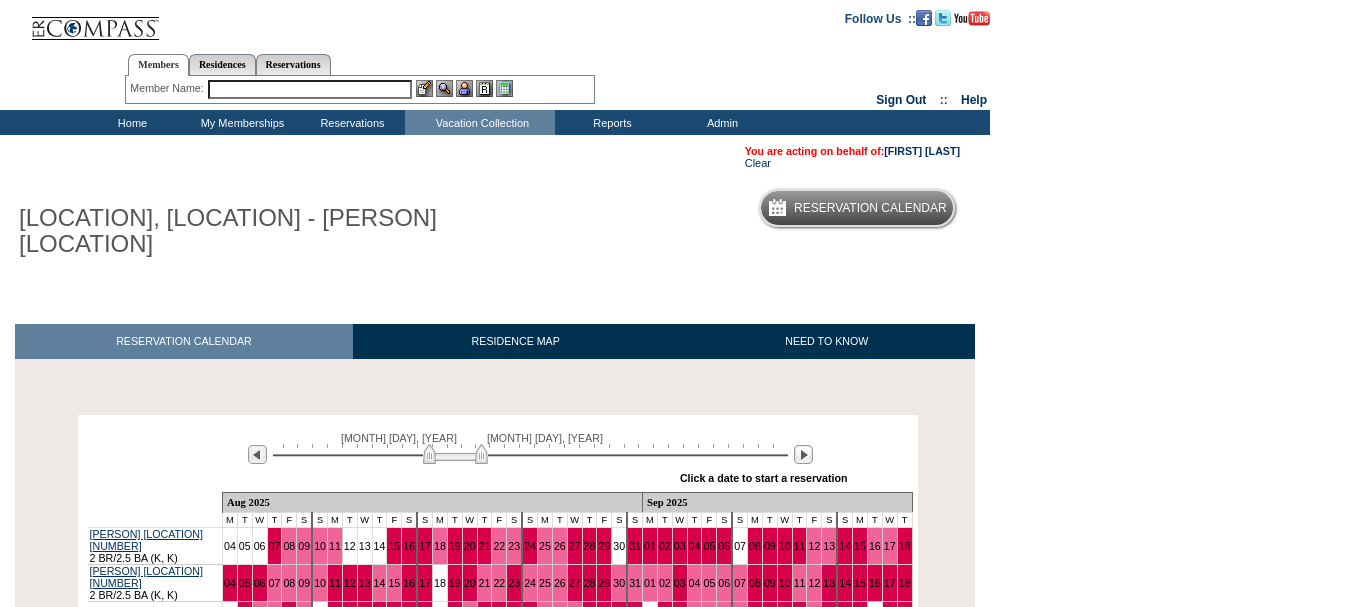 click at bounding box center [310, 89] 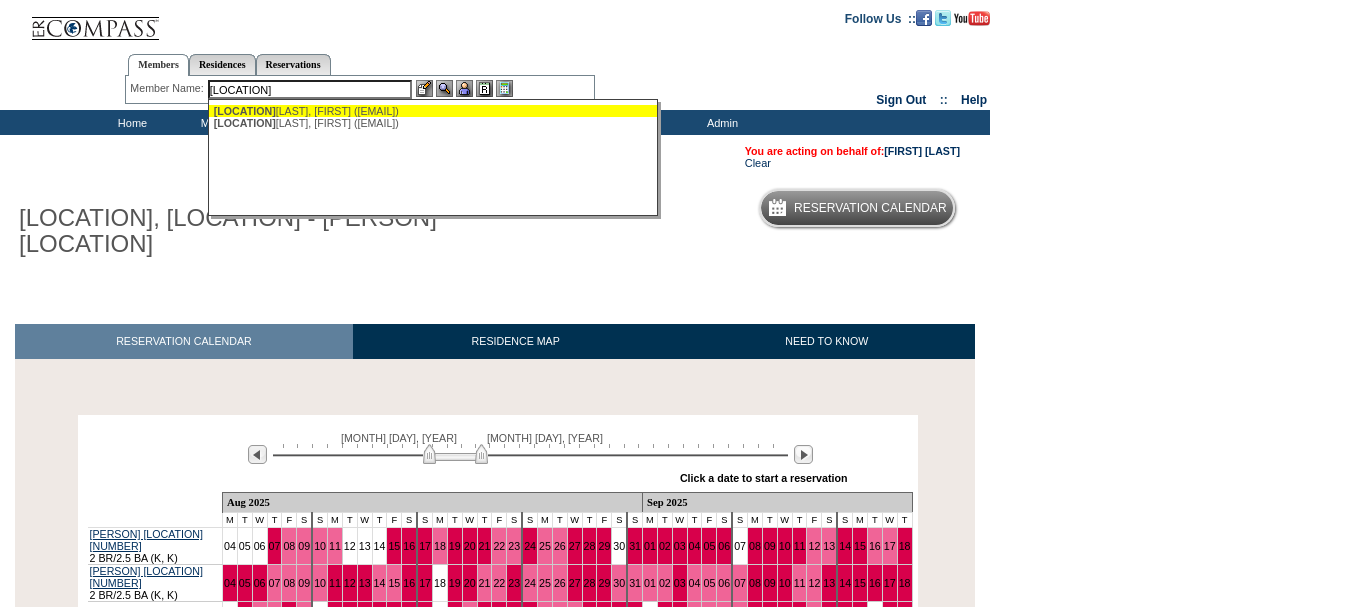 click on "[LAST], [FIRST] ([EMAIL])" at bounding box center [434, 111] 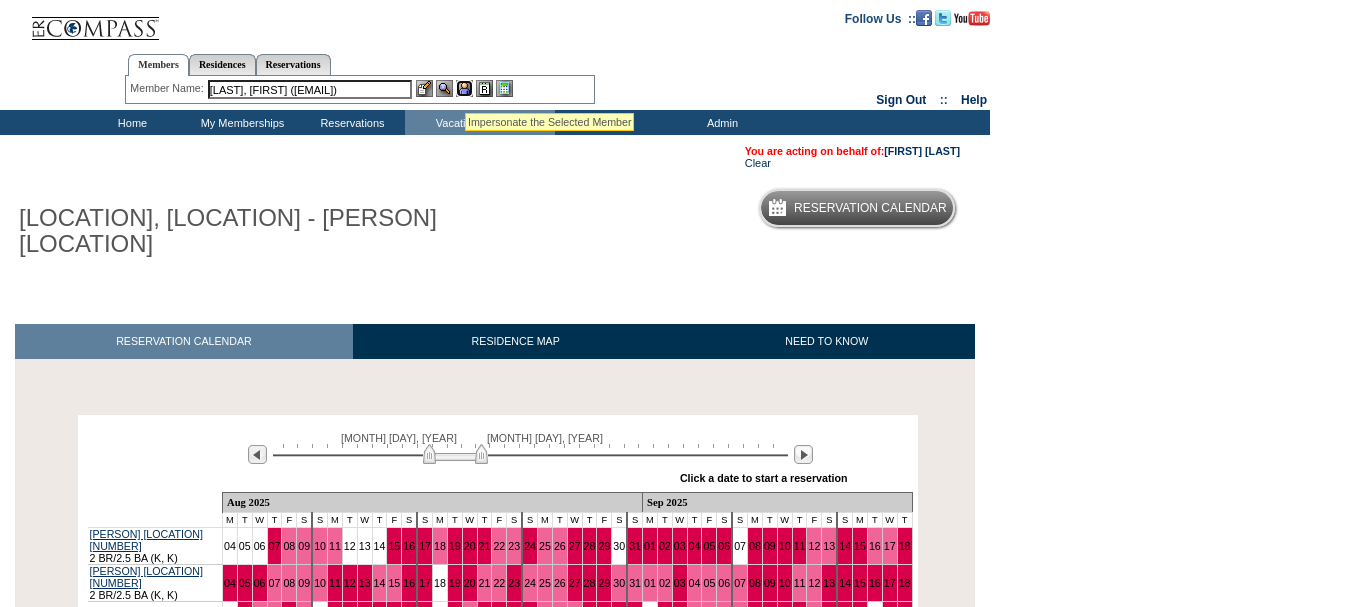 click at bounding box center (464, 88) 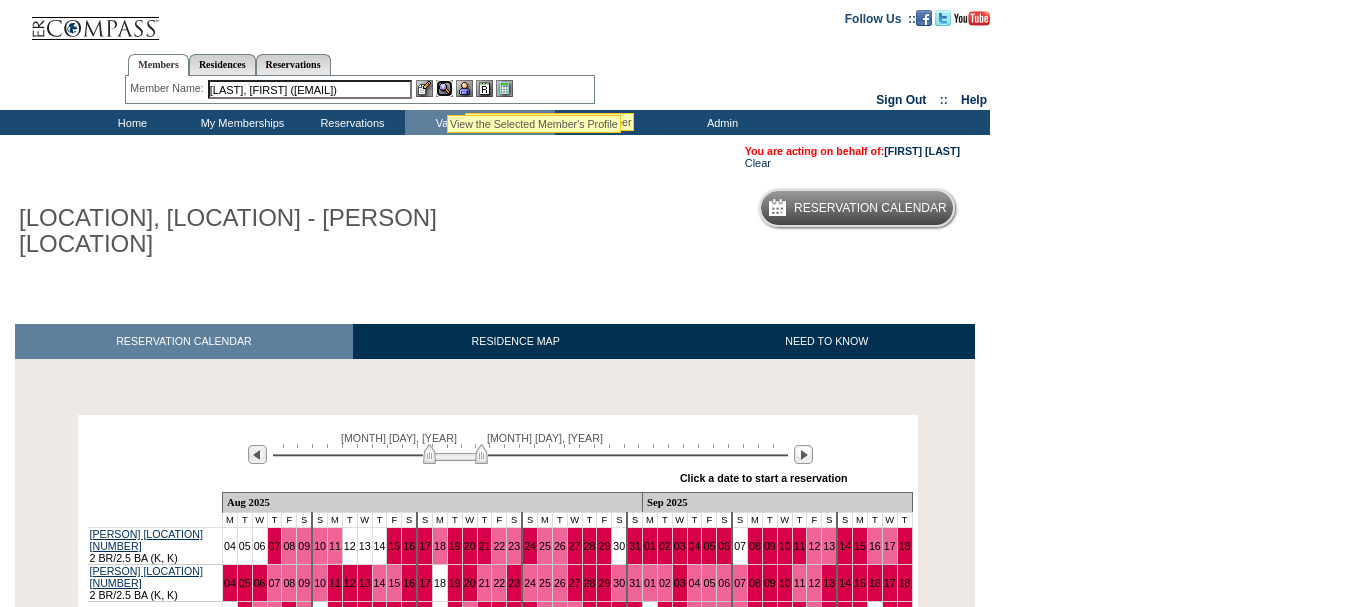 click at bounding box center [444, 88] 